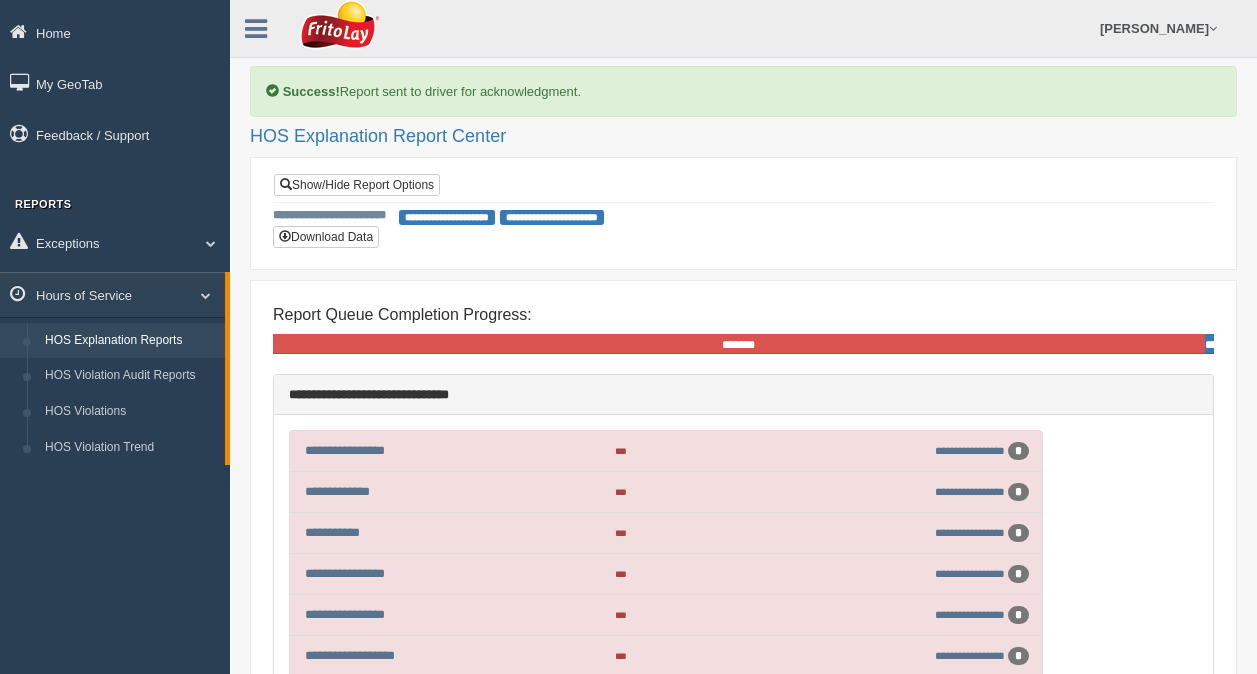 scroll, scrollTop: 669, scrollLeft: 0, axis: vertical 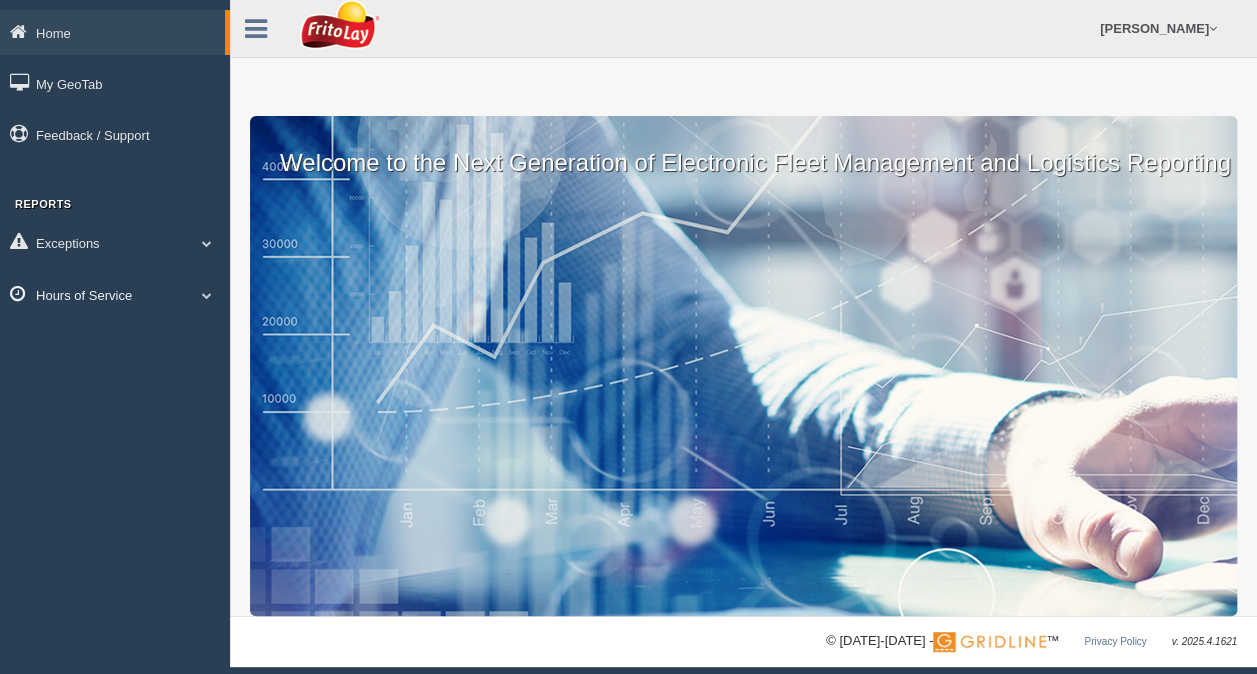 click on "Hours of Service" at bounding box center [115, 294] 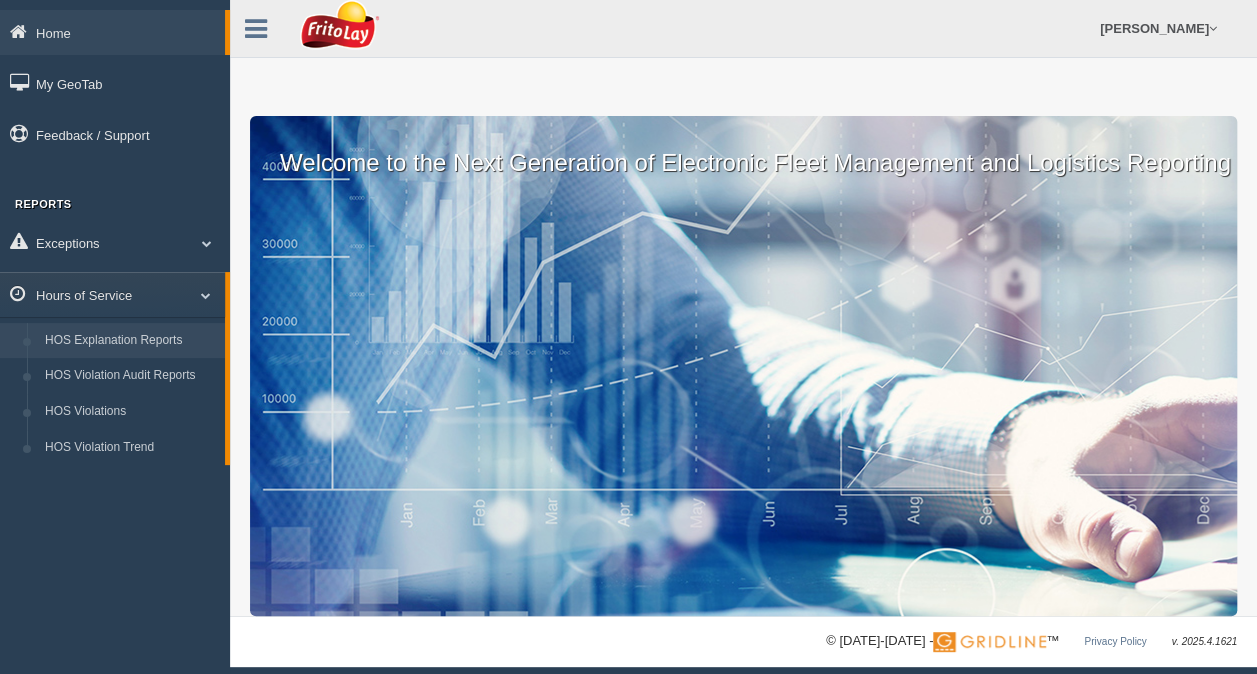 click on "HOS Explanation Reports" at bounding box center (130, 341) 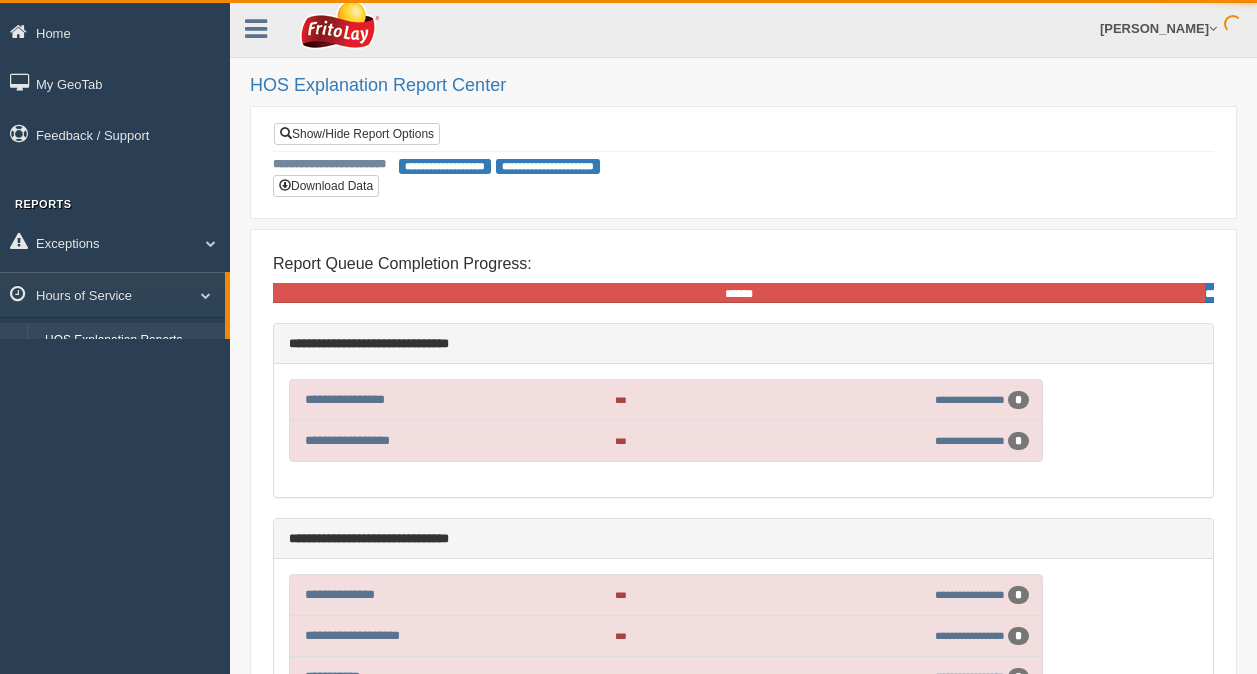 scroll, scrollTop: 0, scrollLeft: 0, axis: both 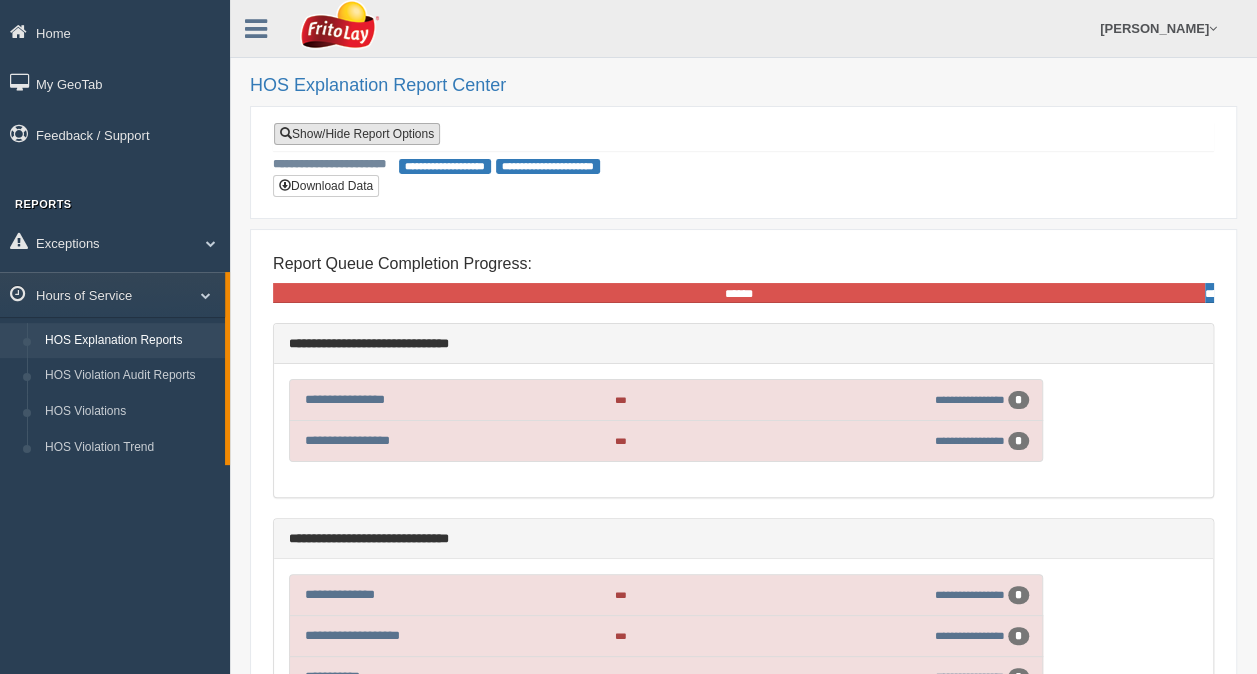 click on "Show/Hide Report Options" at bounding box center [357, 134] 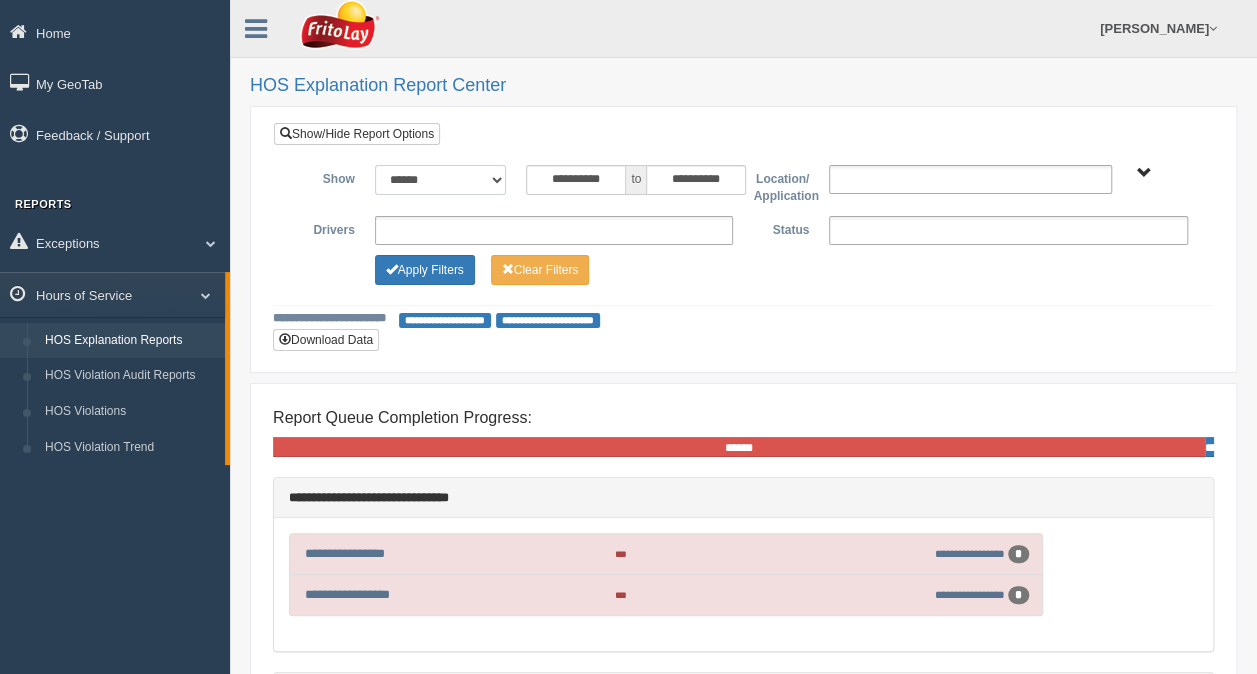 click on "**********" at bounding box center (441, 180) 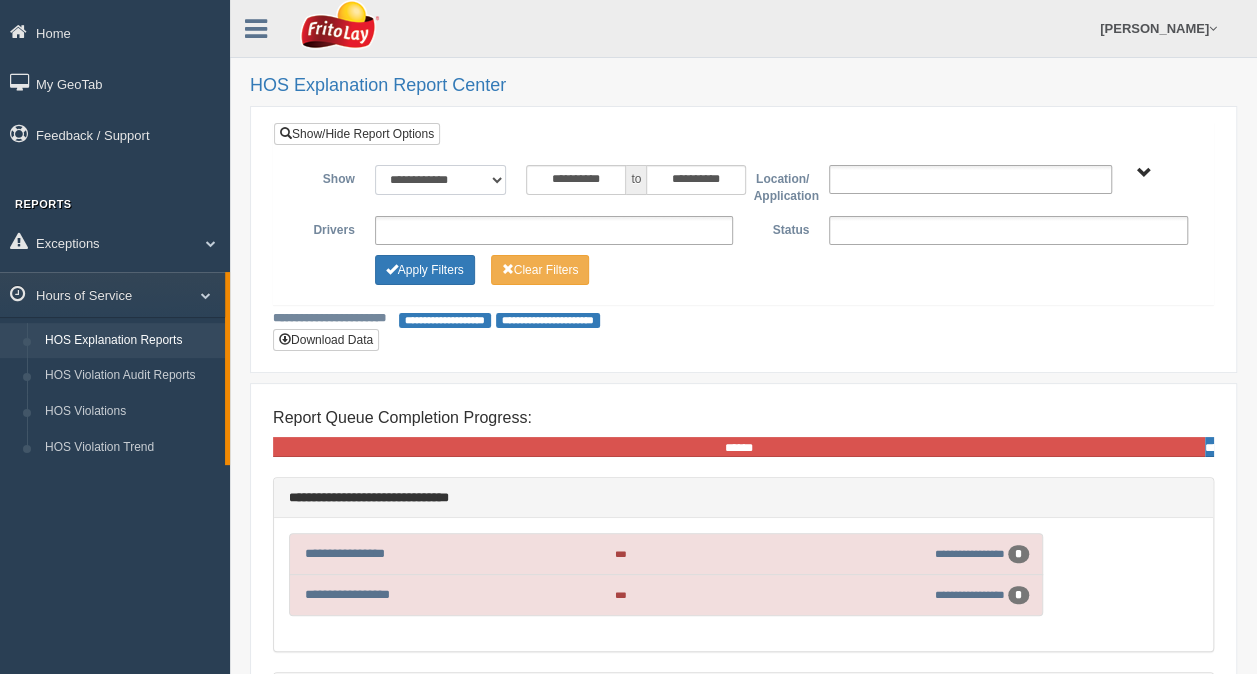 type on "**********" 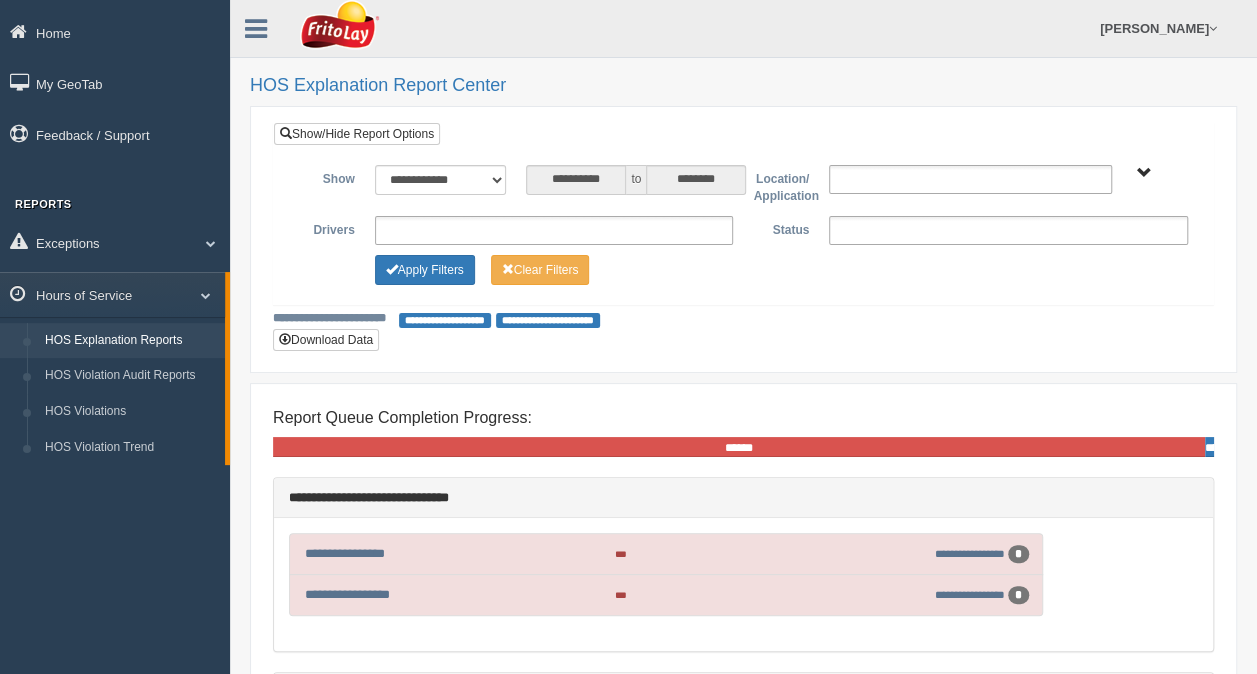 click on "**********" at bounding box center (743, 227) 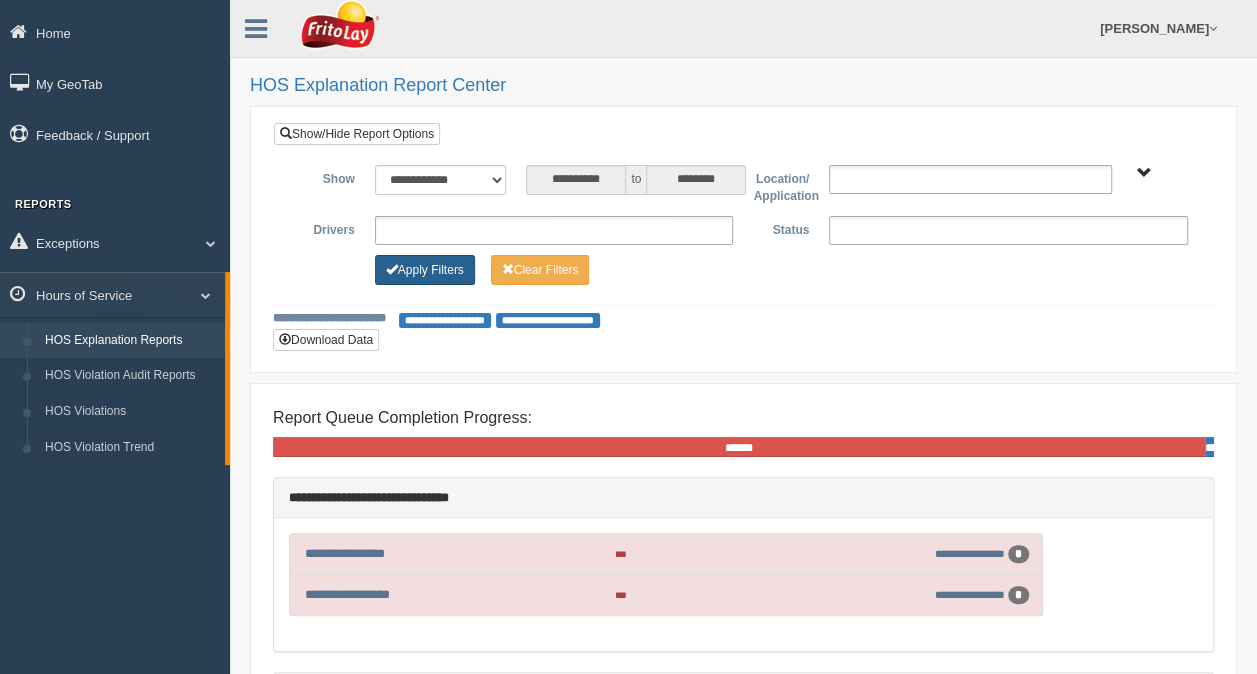 click on "Apply Filters" at bounding box center [425, 270] 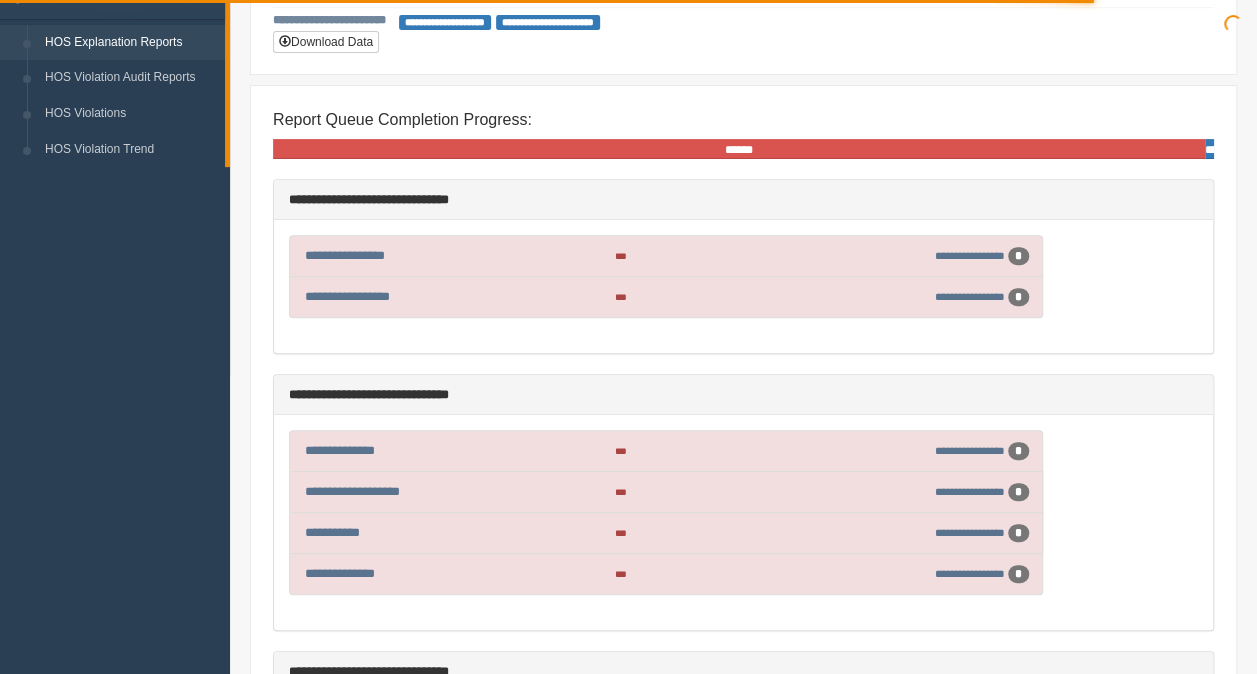 scroll, scrollTop: 300, scrollLeft: 0, axis: vertical 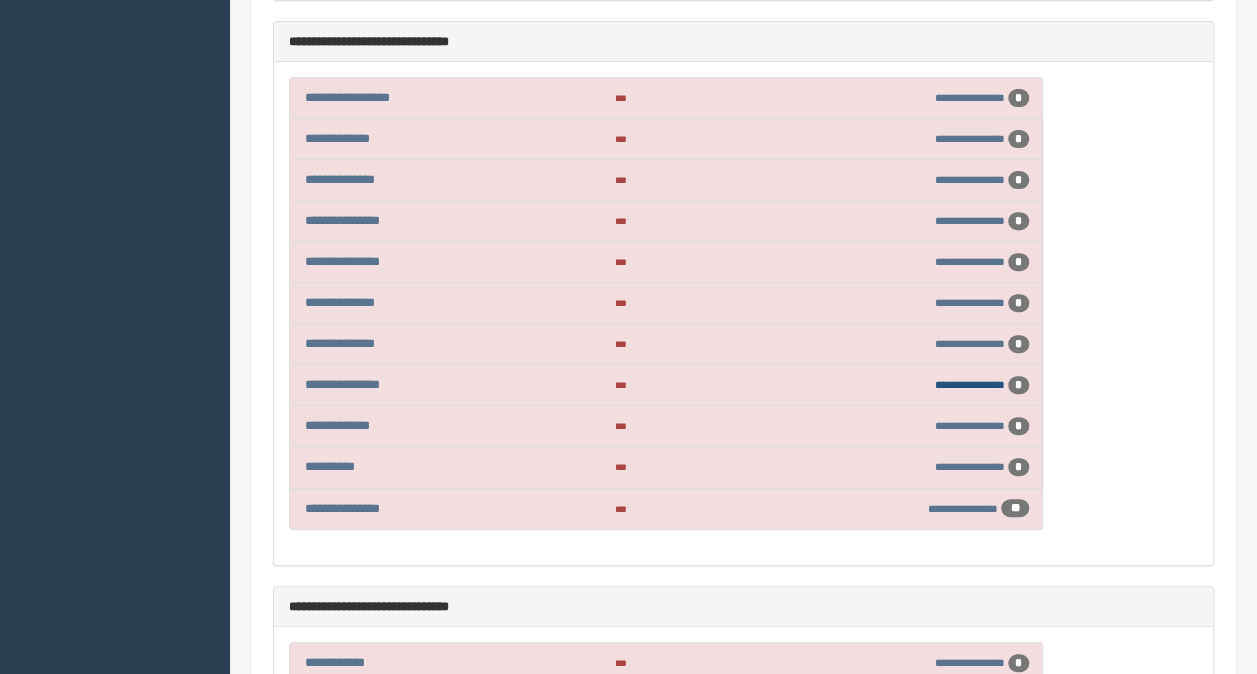 click on "**********" at bounding box center (970, 384) 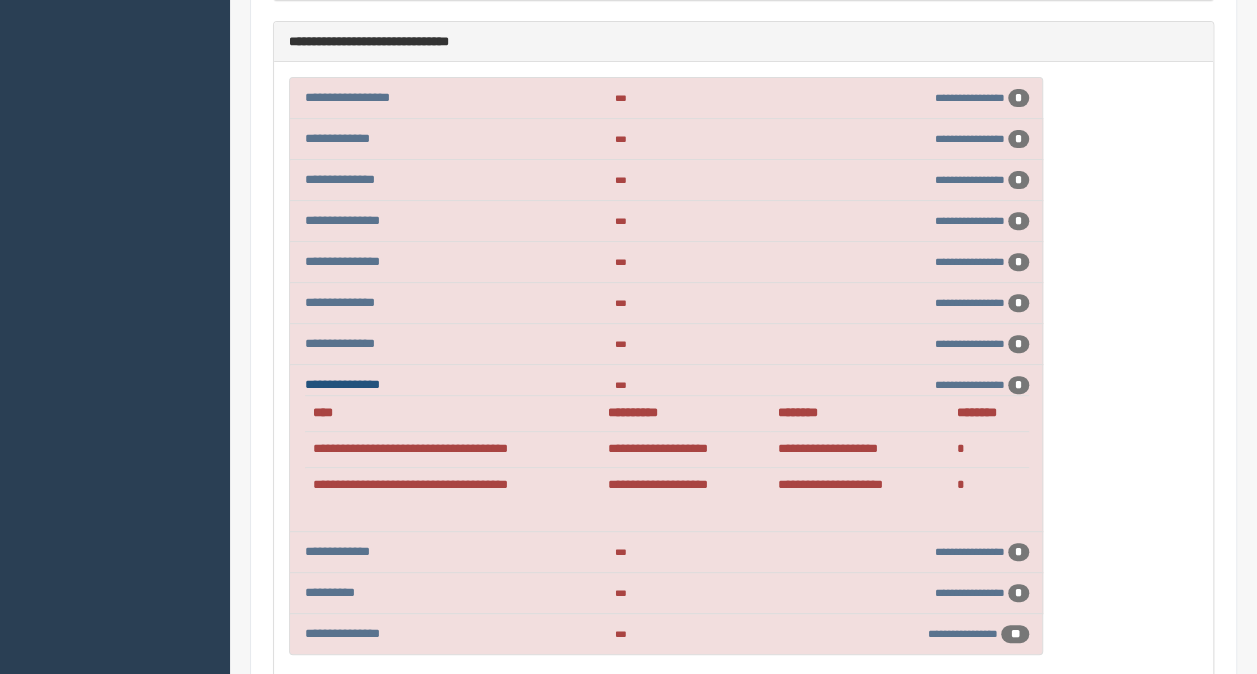 click on "**********" at bounding box center [342, 384] 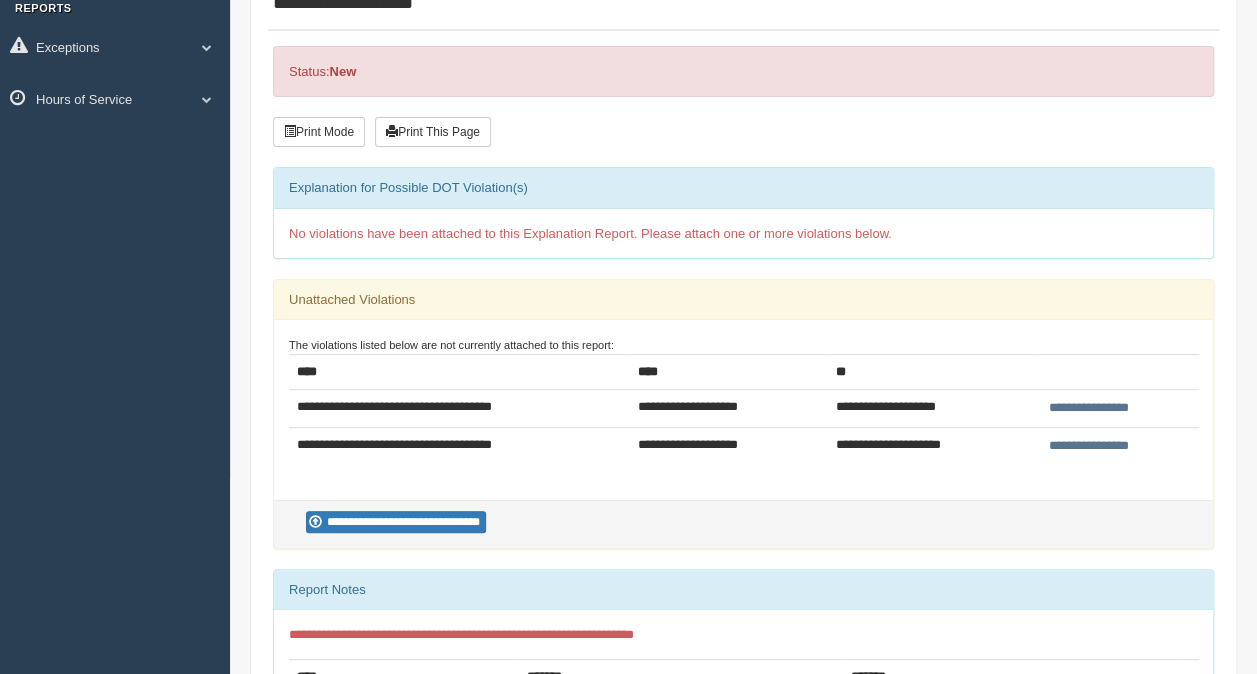 scroll, scrollTop: 201, scrollLeft: 0, axis: vertical 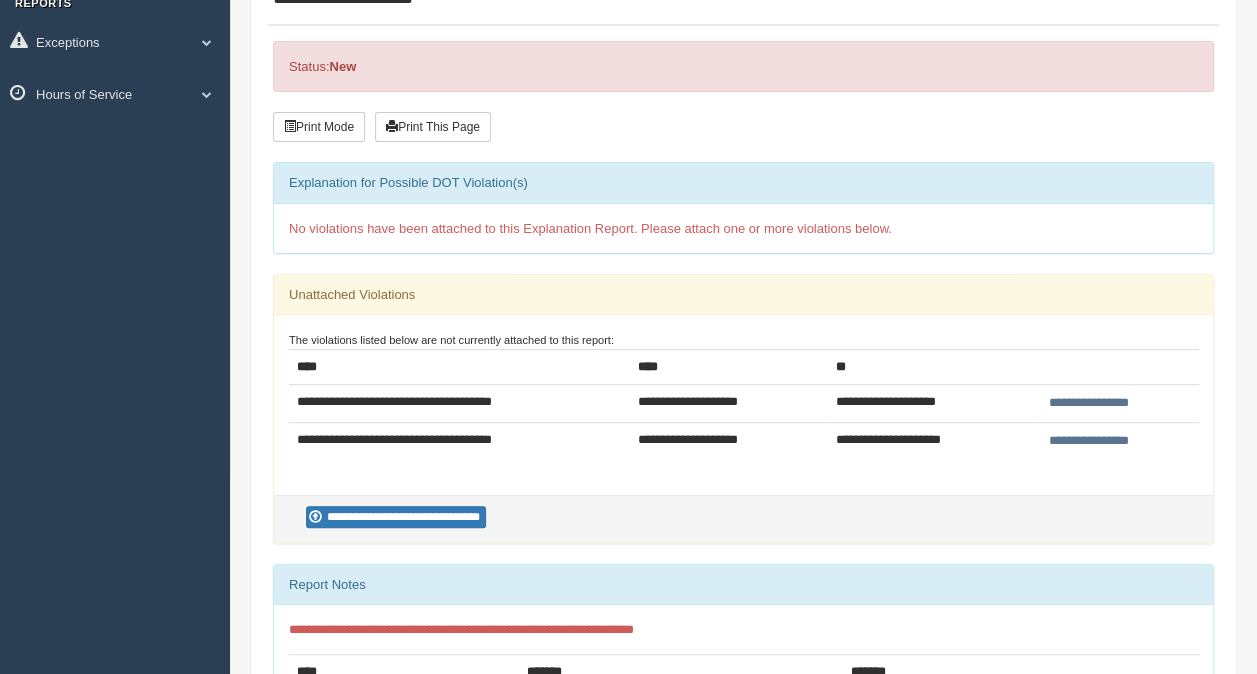 click on "**********" at bounding box center [1088, 441] 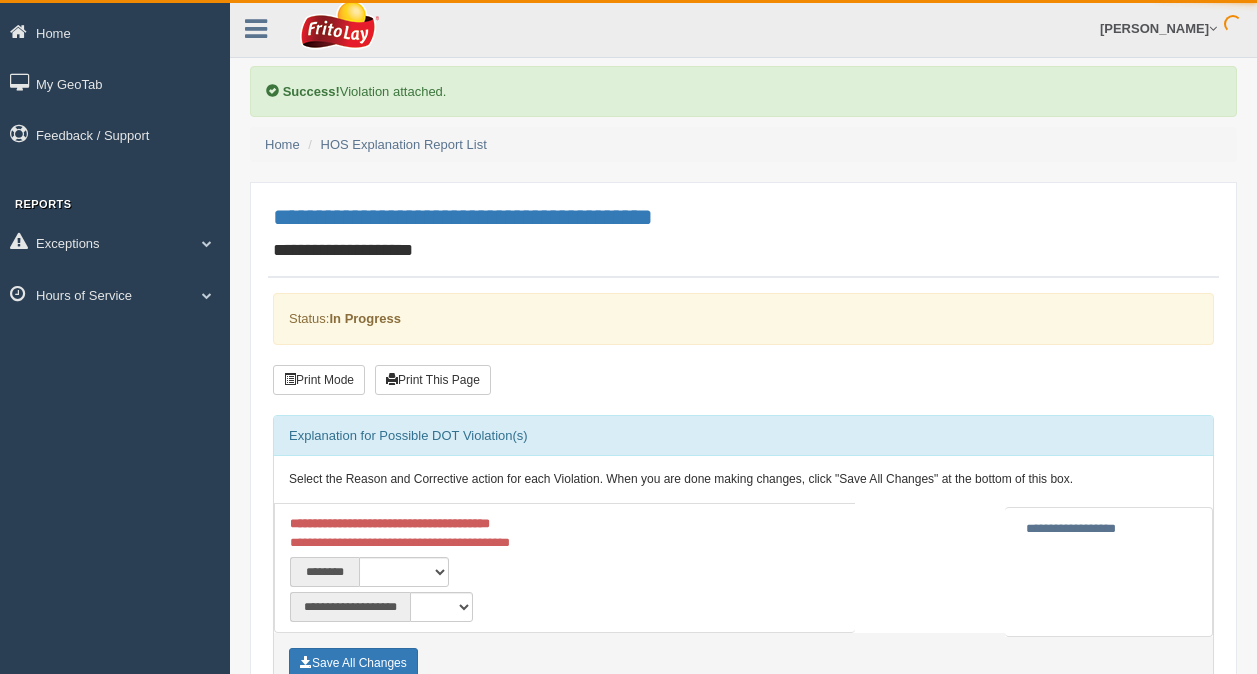 scroll, scrollTop: 0, scrollLeft: 0, axis: both 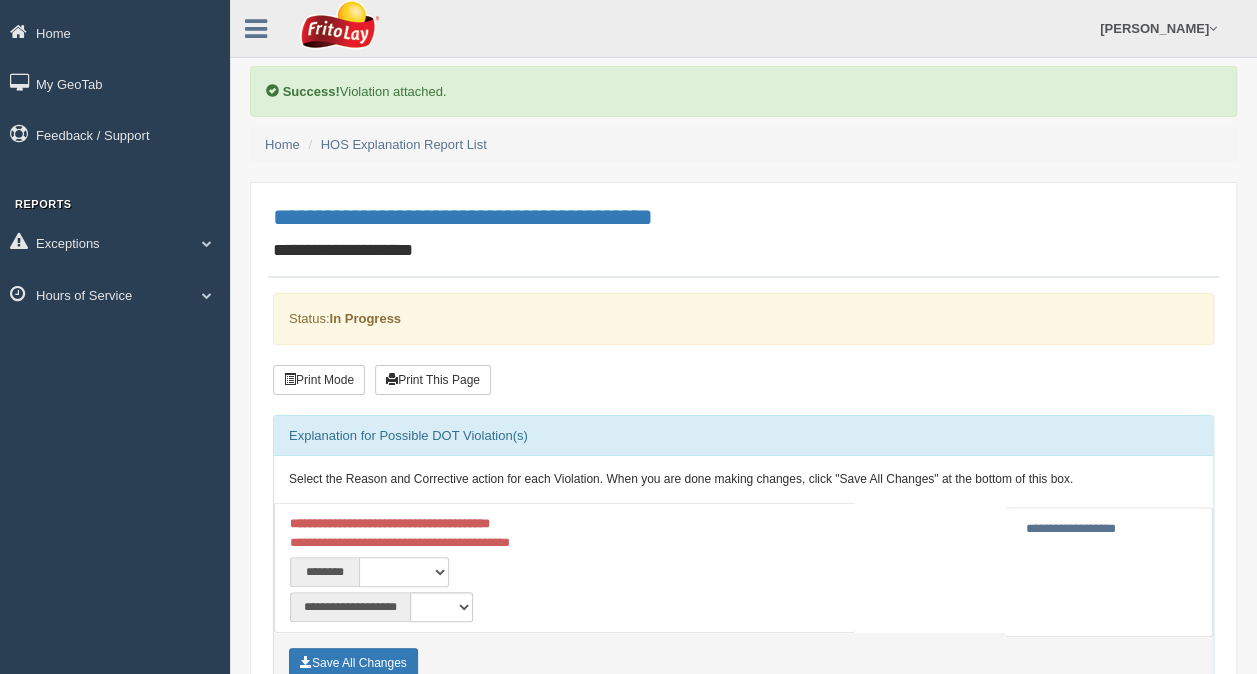 click on "**********" at bounding box center [404, 572] 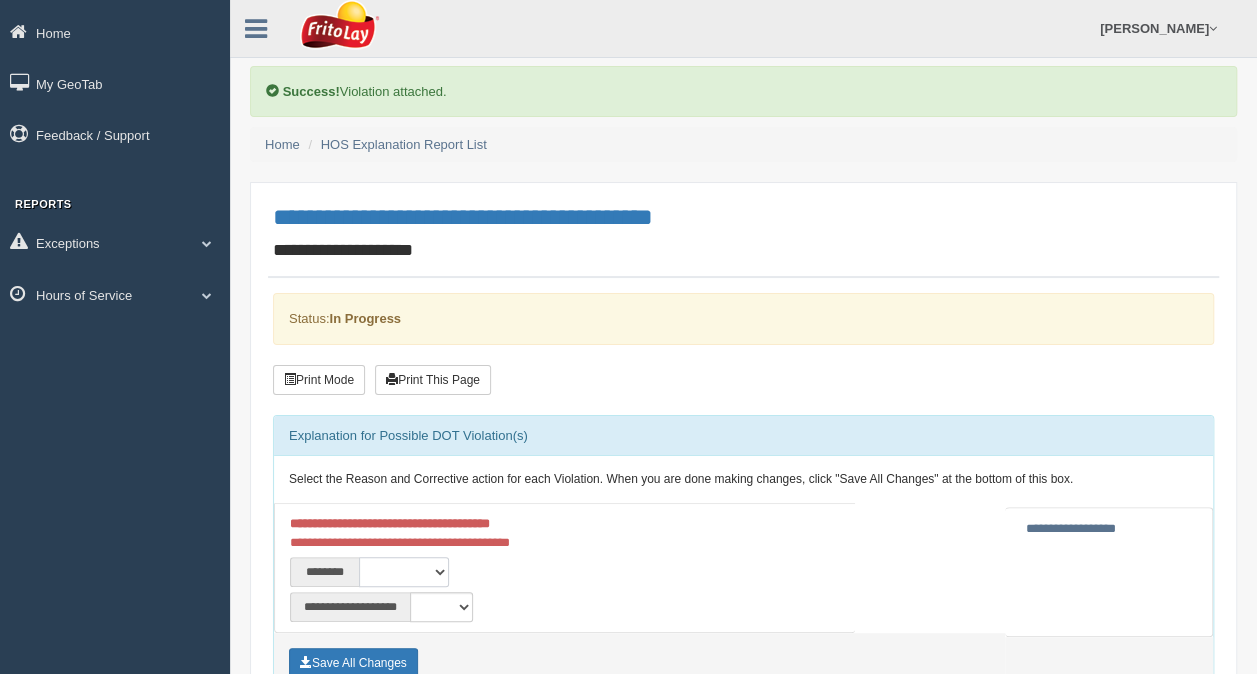 select on "****" 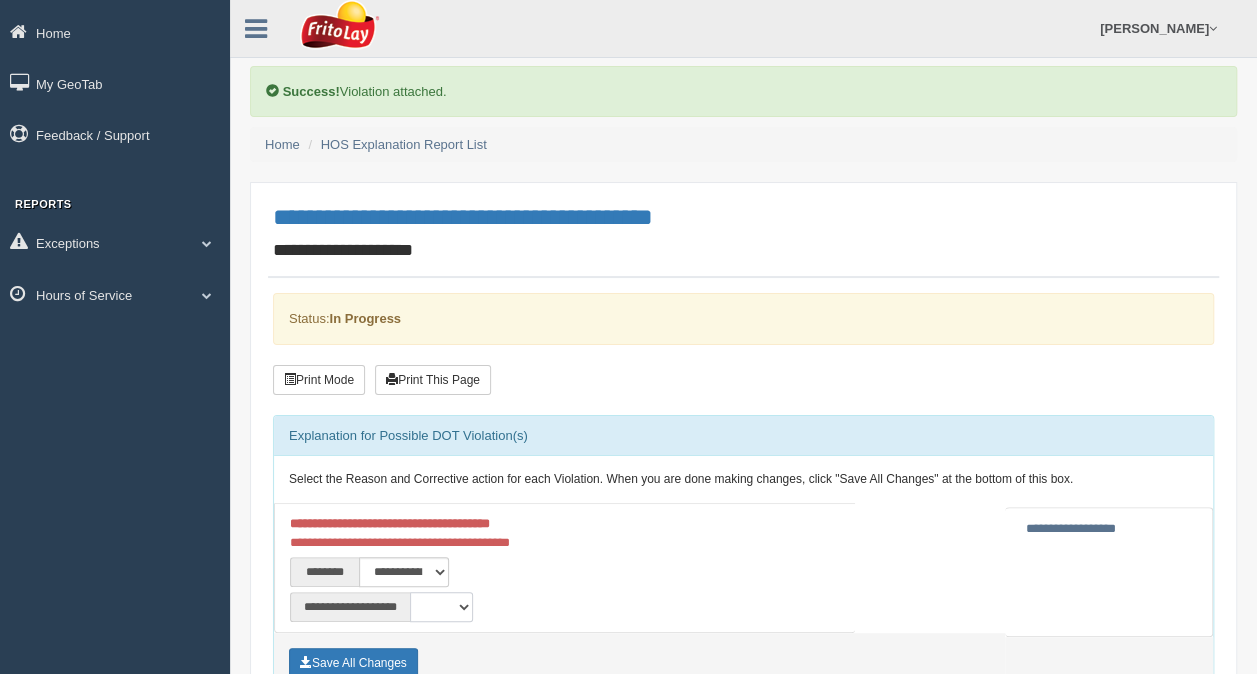 click on "**********" at bounding box center [441, 607] 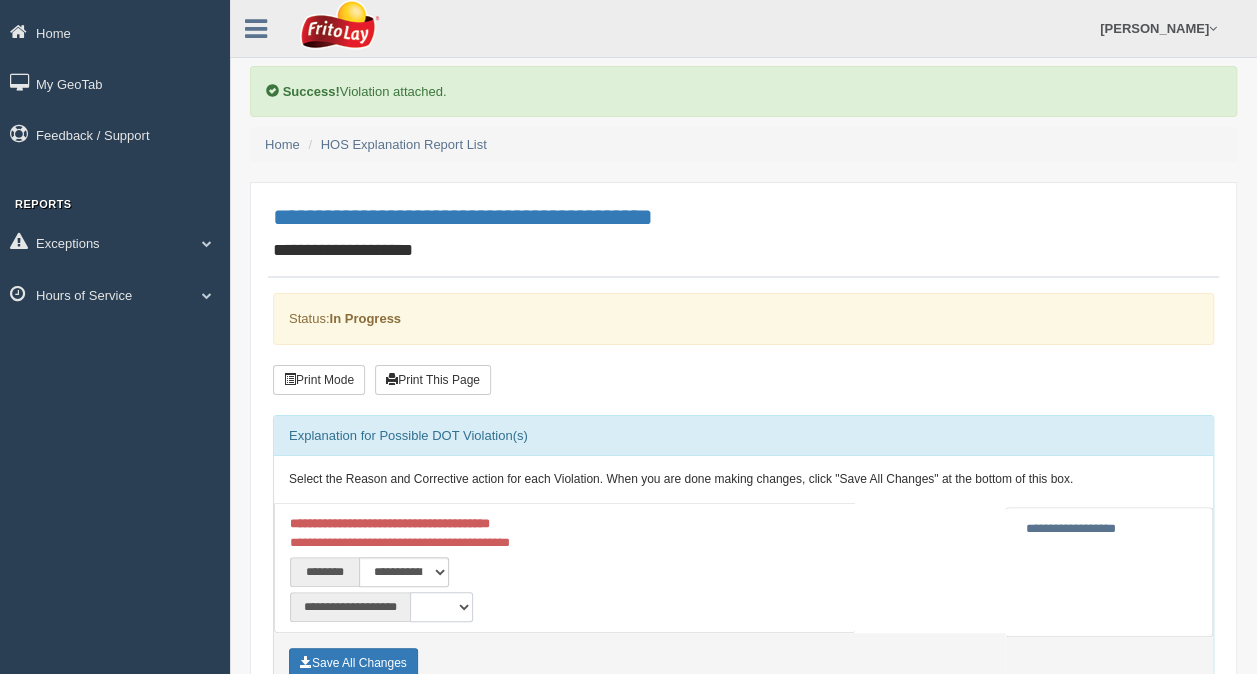 select on "**" 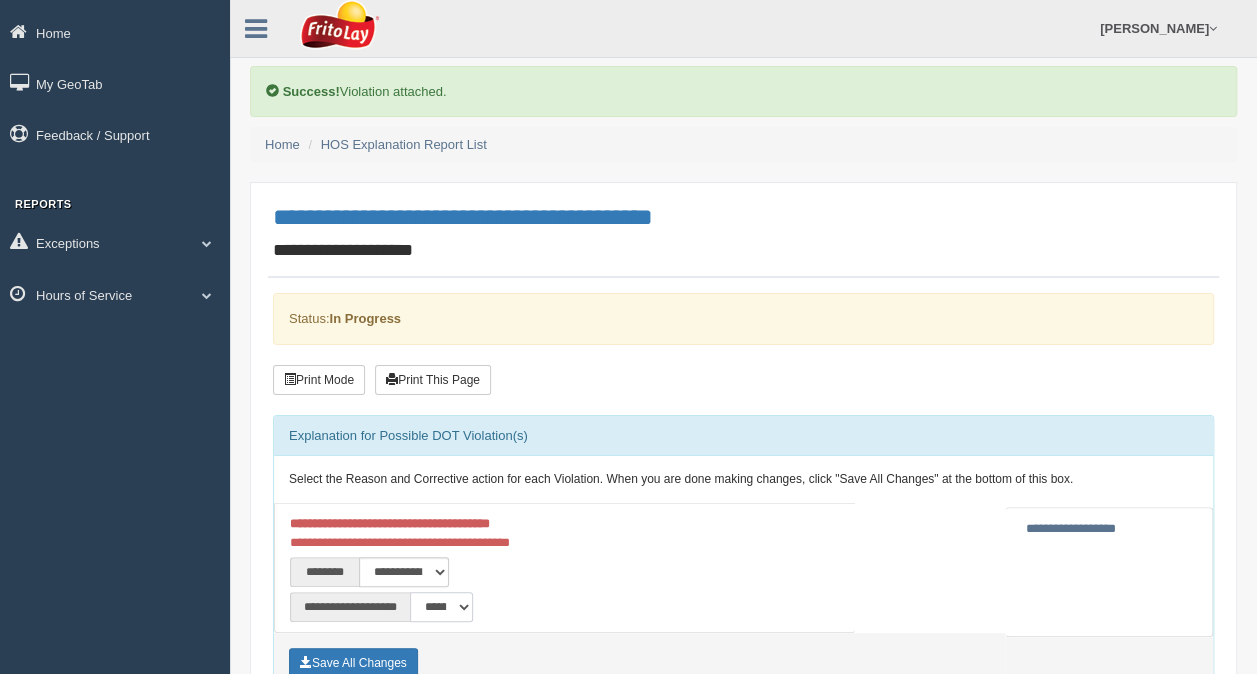 click on "**********" at bounding box center [441, 607] 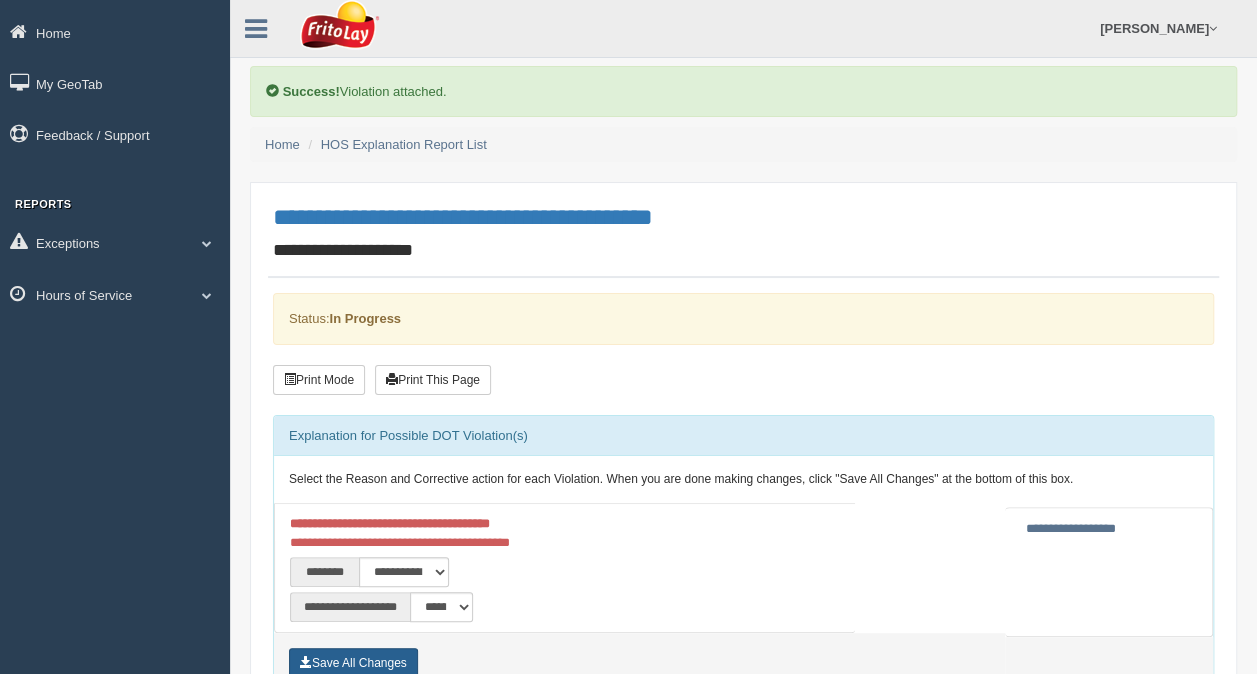 click on "Save All Changes" at bounding box center (353, 663) 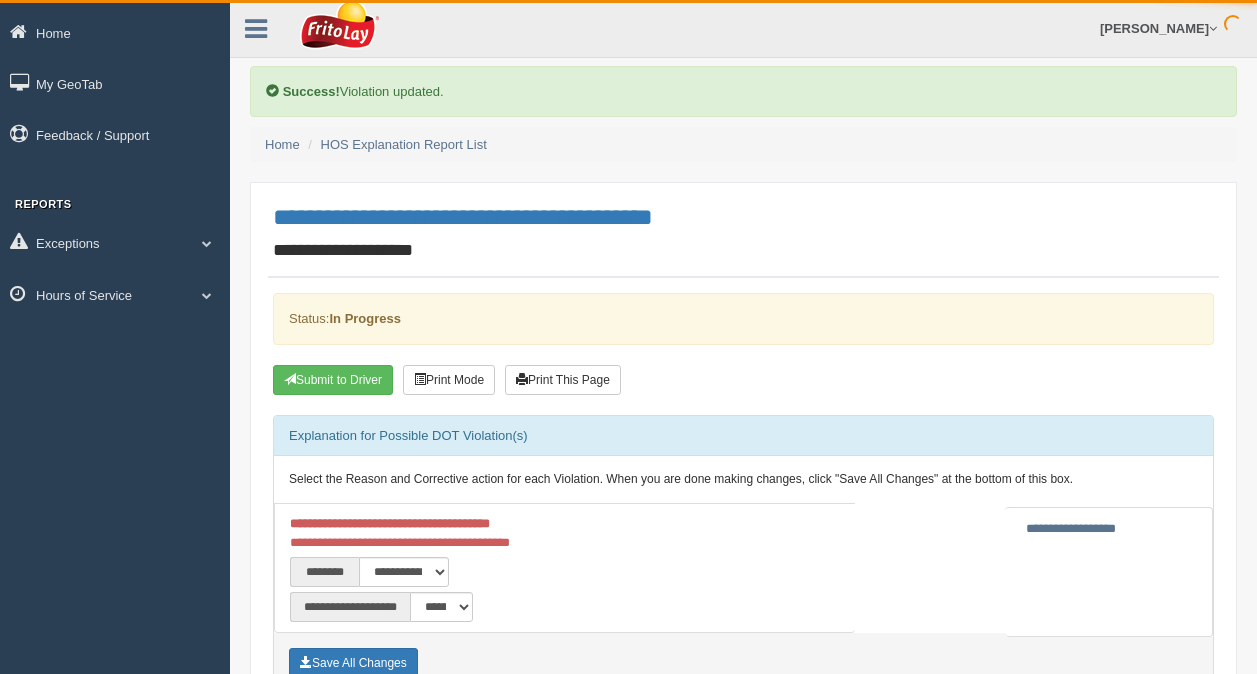 scroll, scrollTop: 0, scrollLeft: 0, axis: both 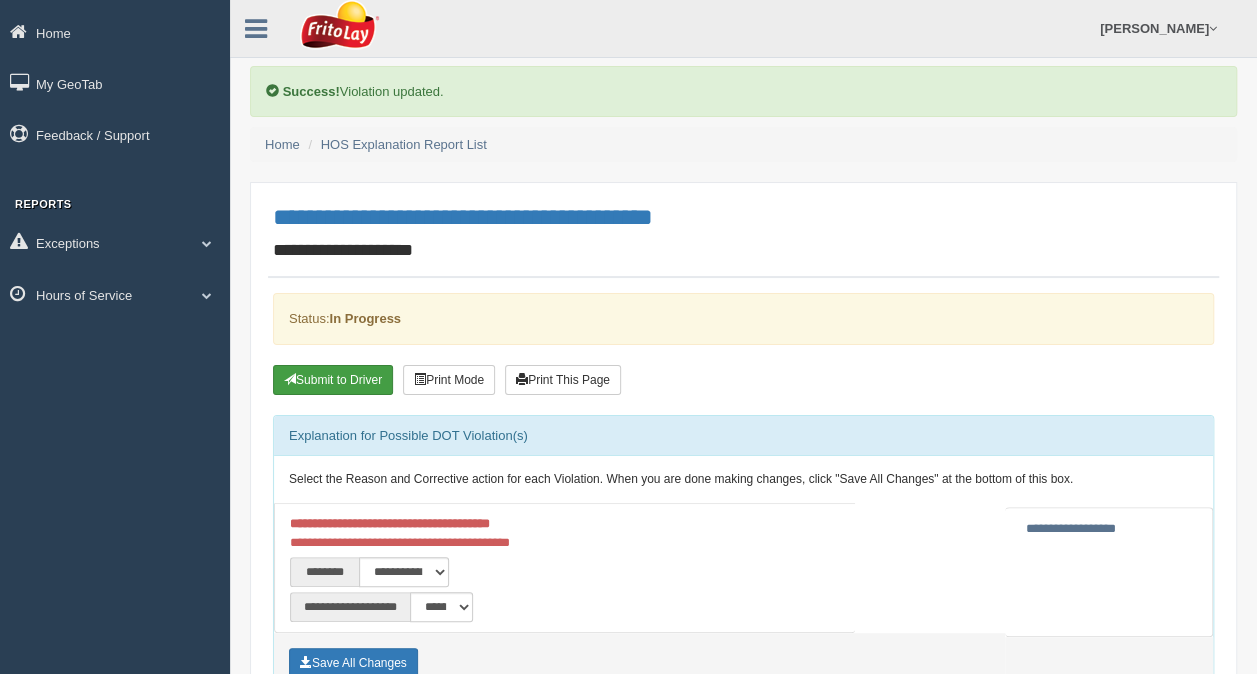 click on "Submit to Driver" at bounding box center [333, 380] 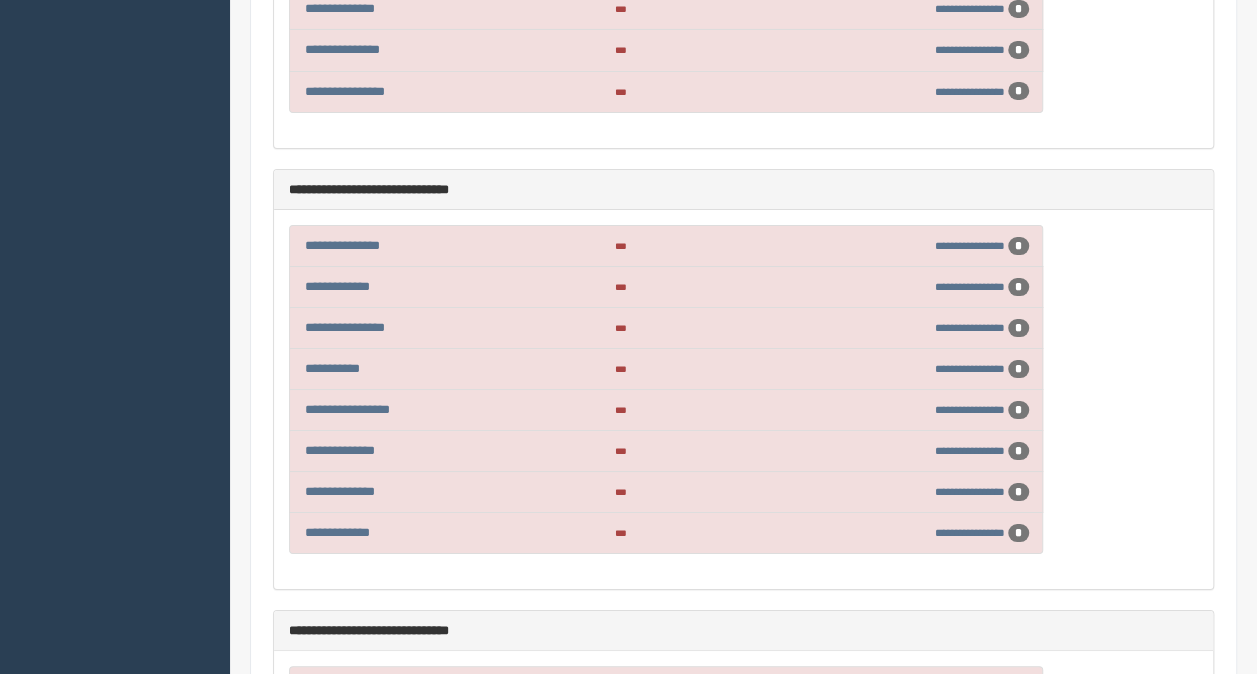 scroll, scrollTop: 7398, scrollLeft: 0, axis: vertical 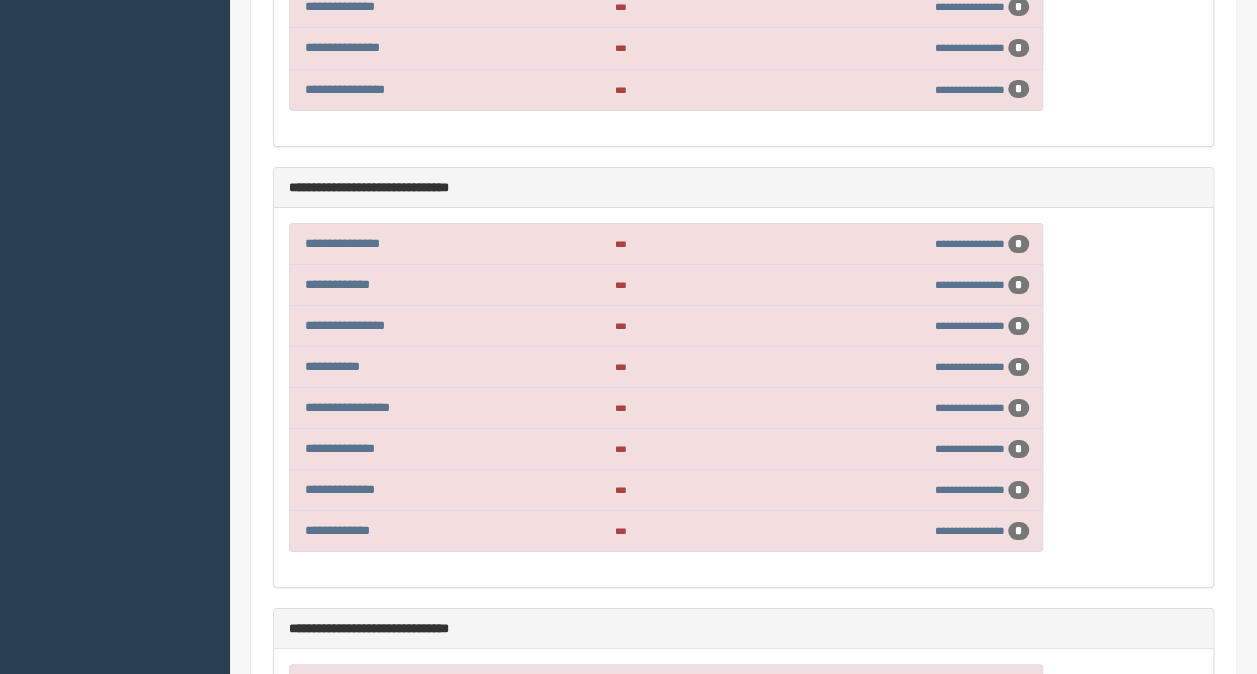click on "**********" at bounding box center (946, 531) 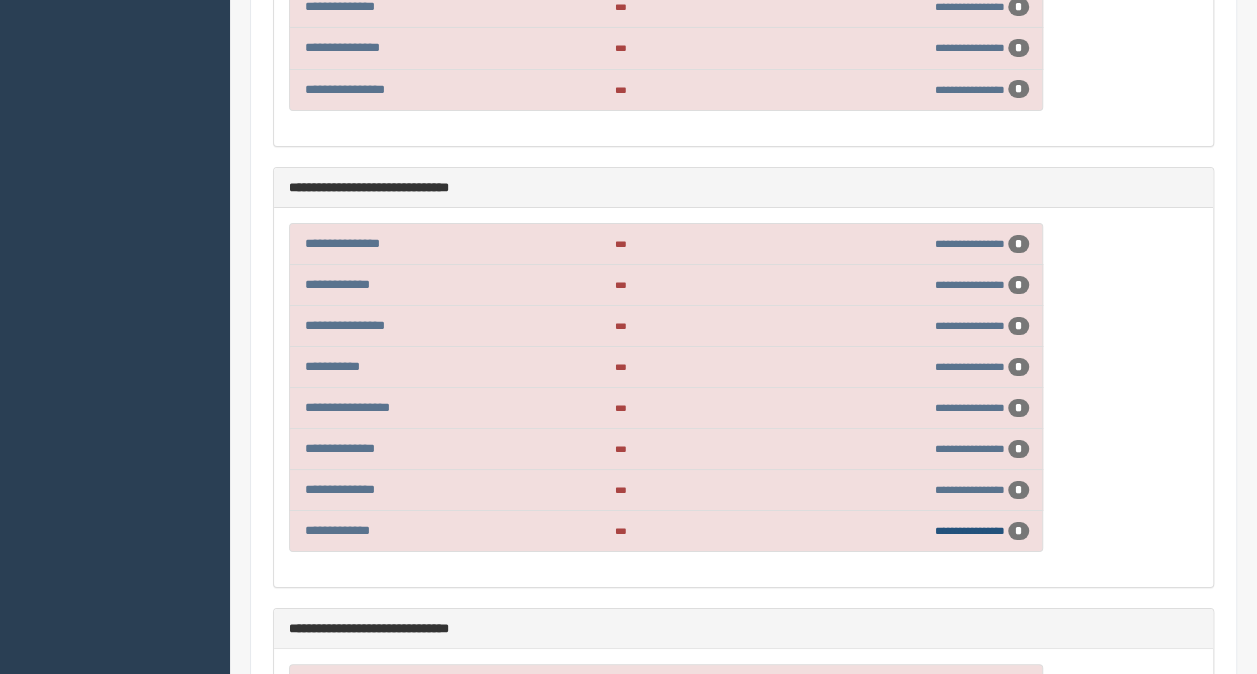 click on "**********" at bounding box center [970, 530] 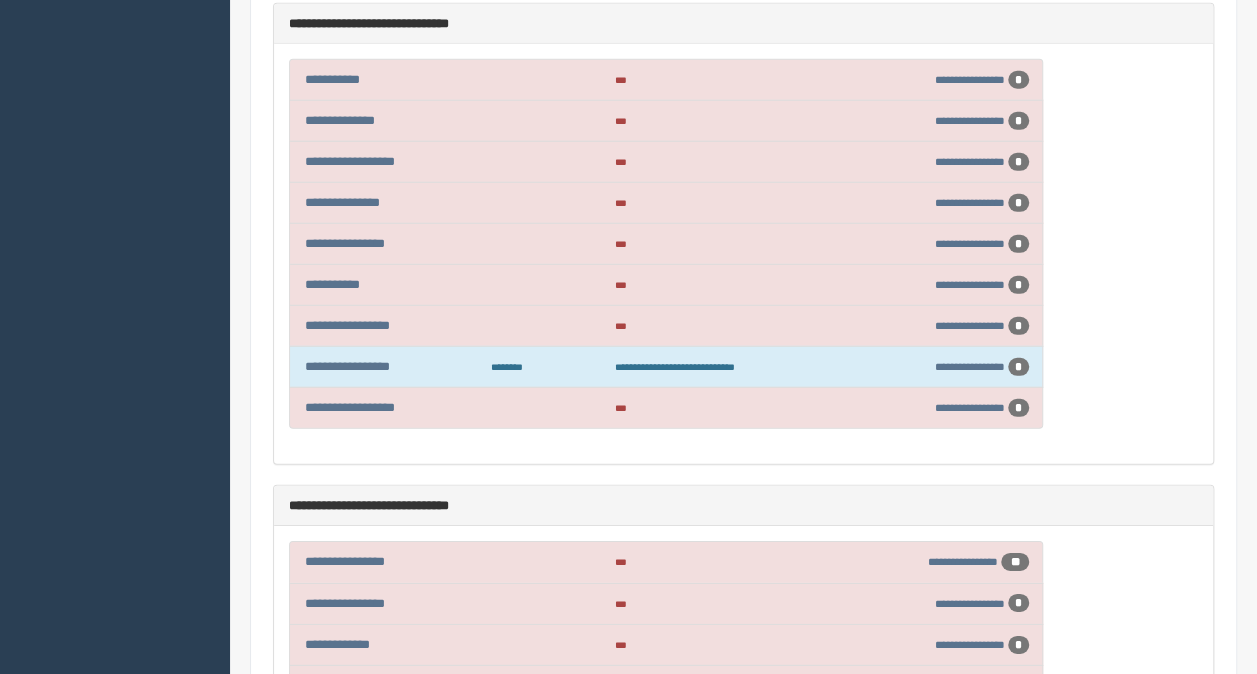 scroll, scrollTop: 2774, scrollLeft: 0, axis: vertical 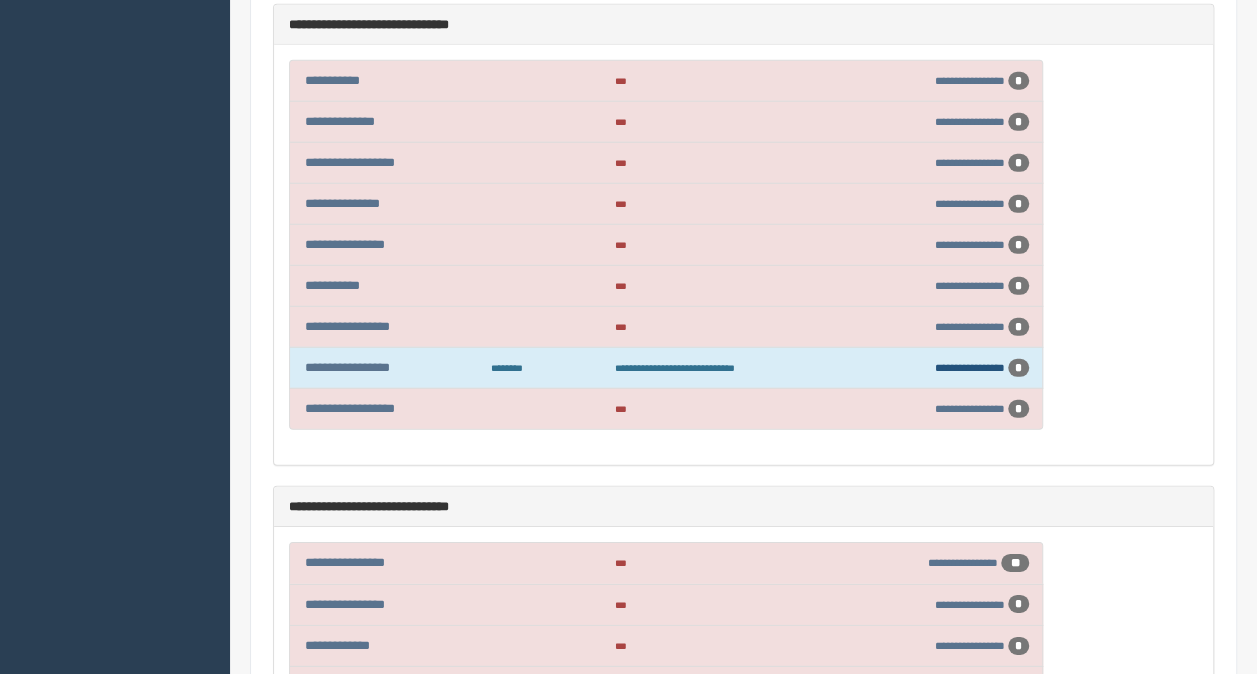click on "**********" at bounding box center [970, 367] 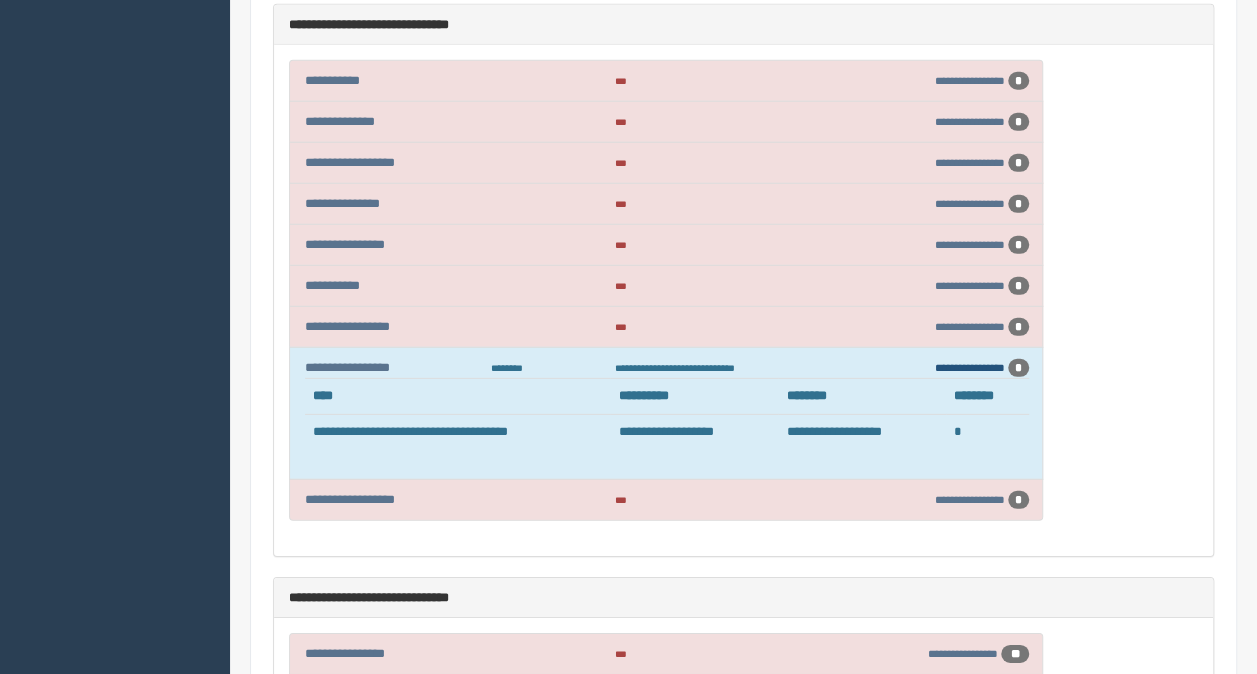click on "**********" at bounding box center (970, 367) 